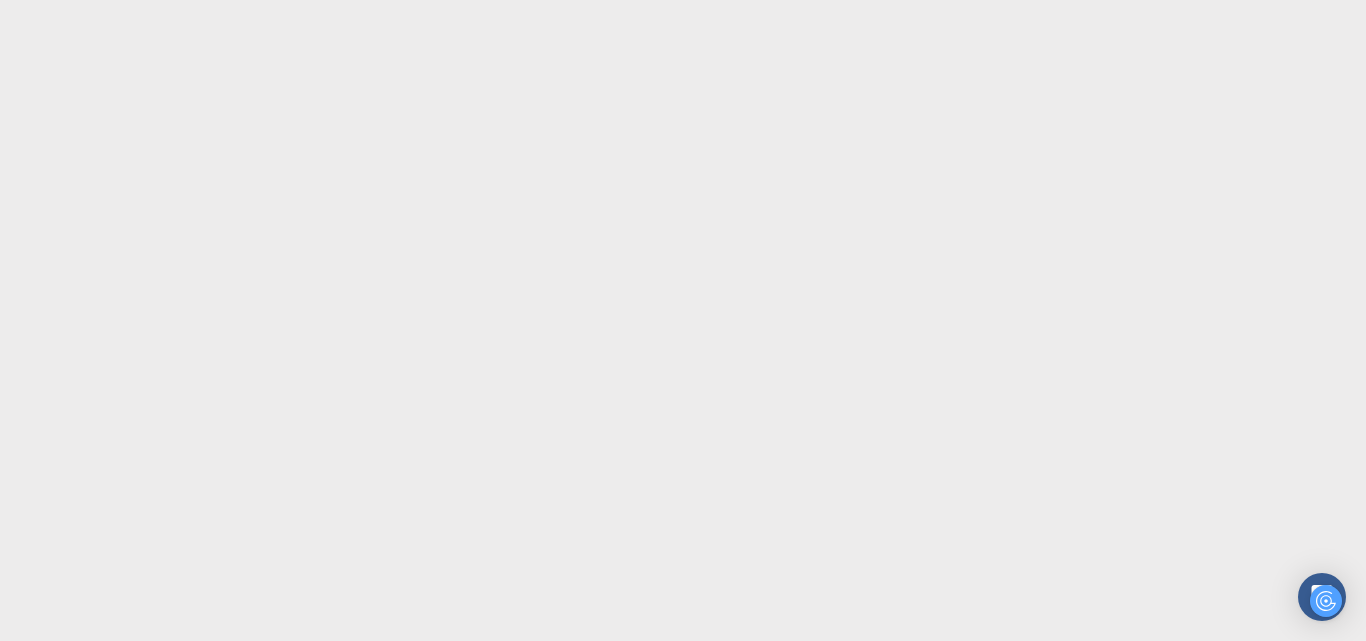 scroll, scrollTop: 0, scrollLeft: 0, axis: both 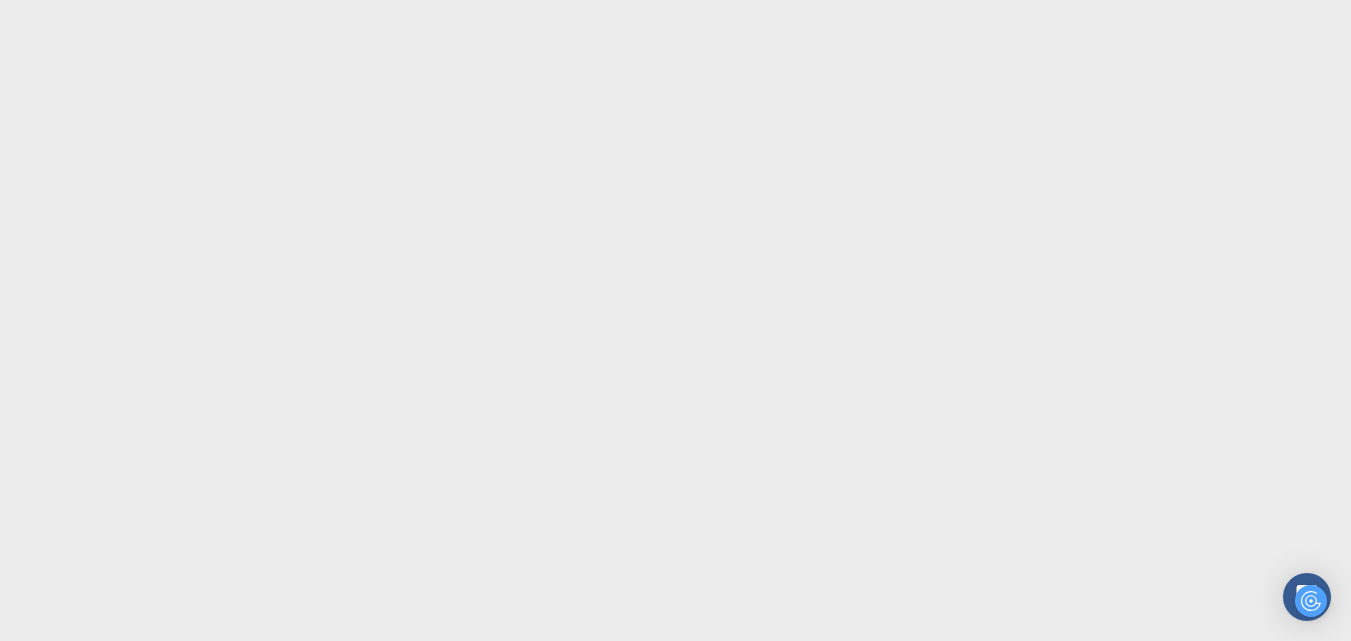 click on "Verify email" at bounding box center [676, 1111] 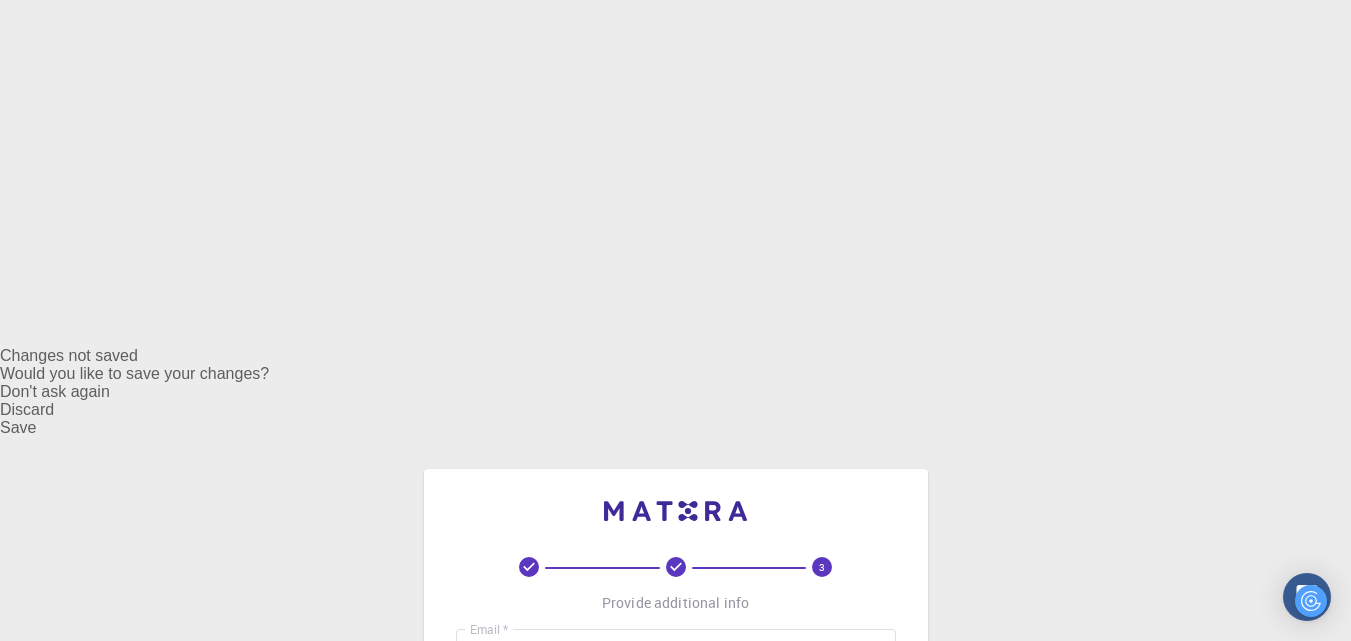 scroll, scrollTop: 0, scrollLeft: 0, axis: both 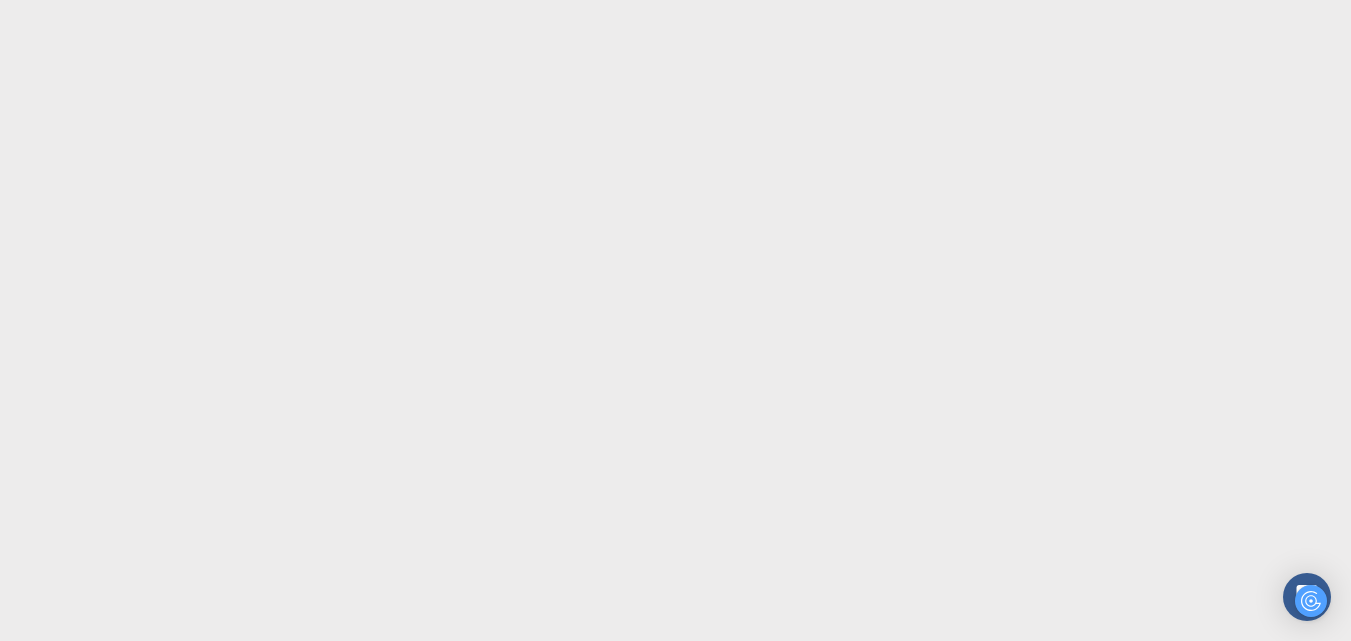 click on "username   *" at bounding box center [676, 1011] 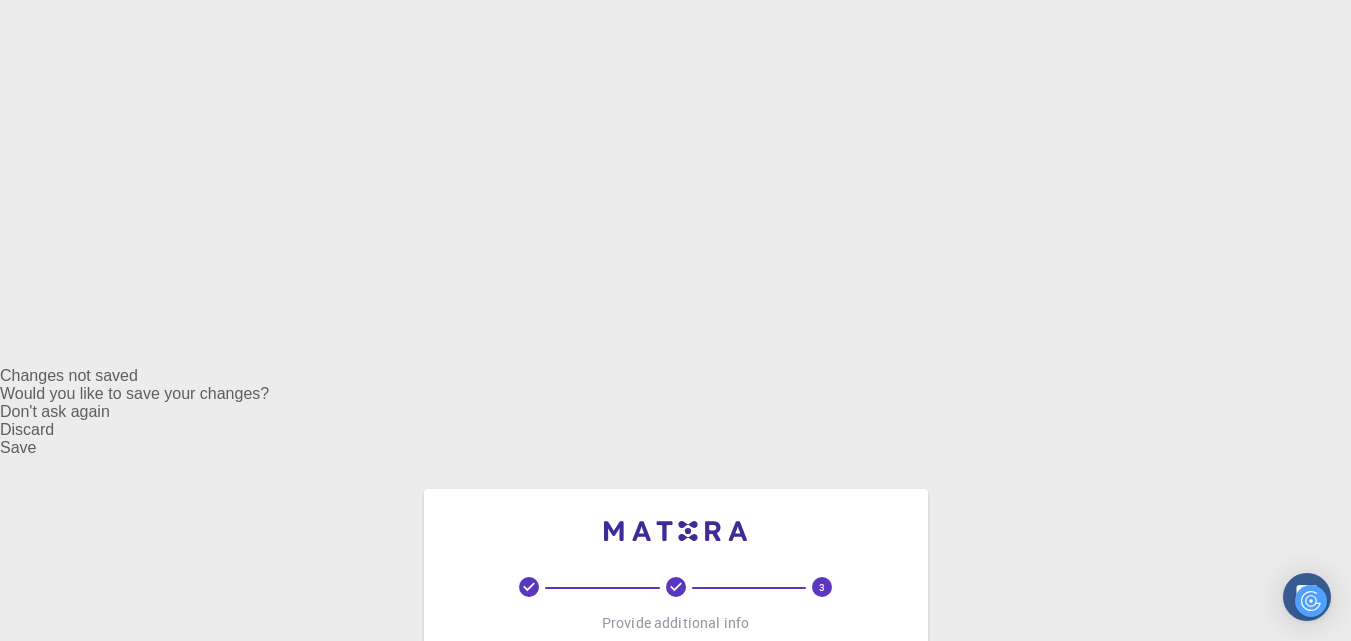 scroll, scrollTop: 300, scrollLeft: 0, axis: vertical 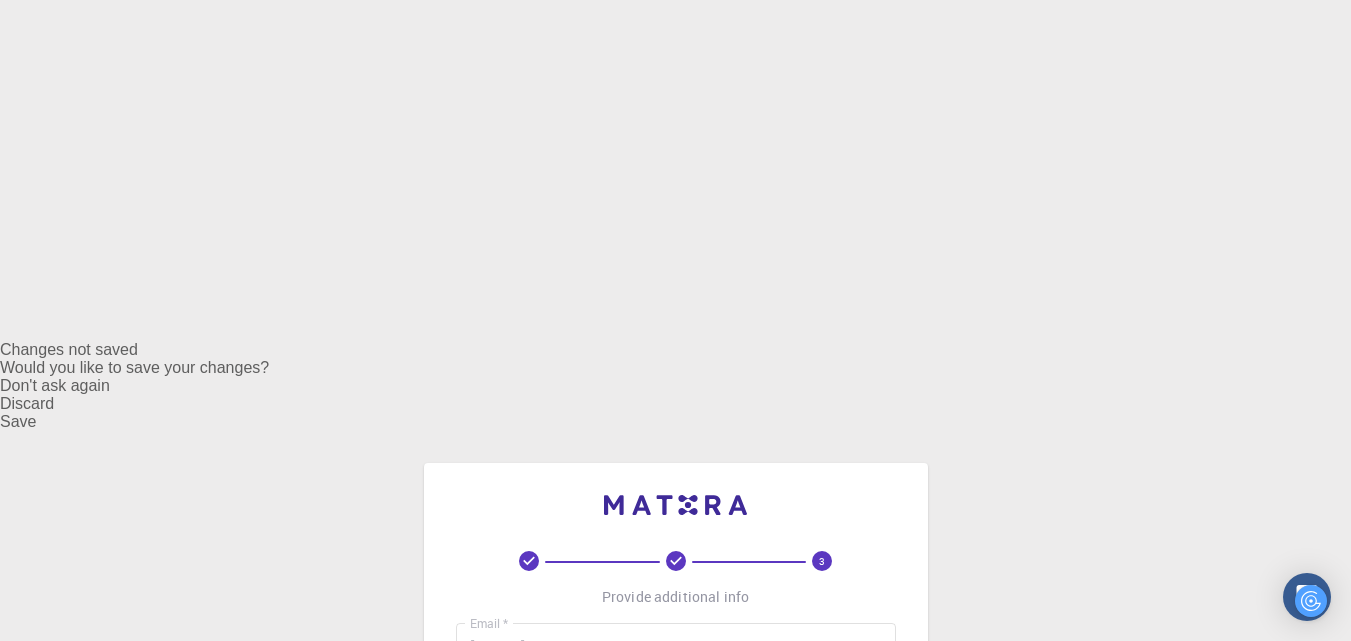 click on "Affiliation" at bounding box center (676, 967) 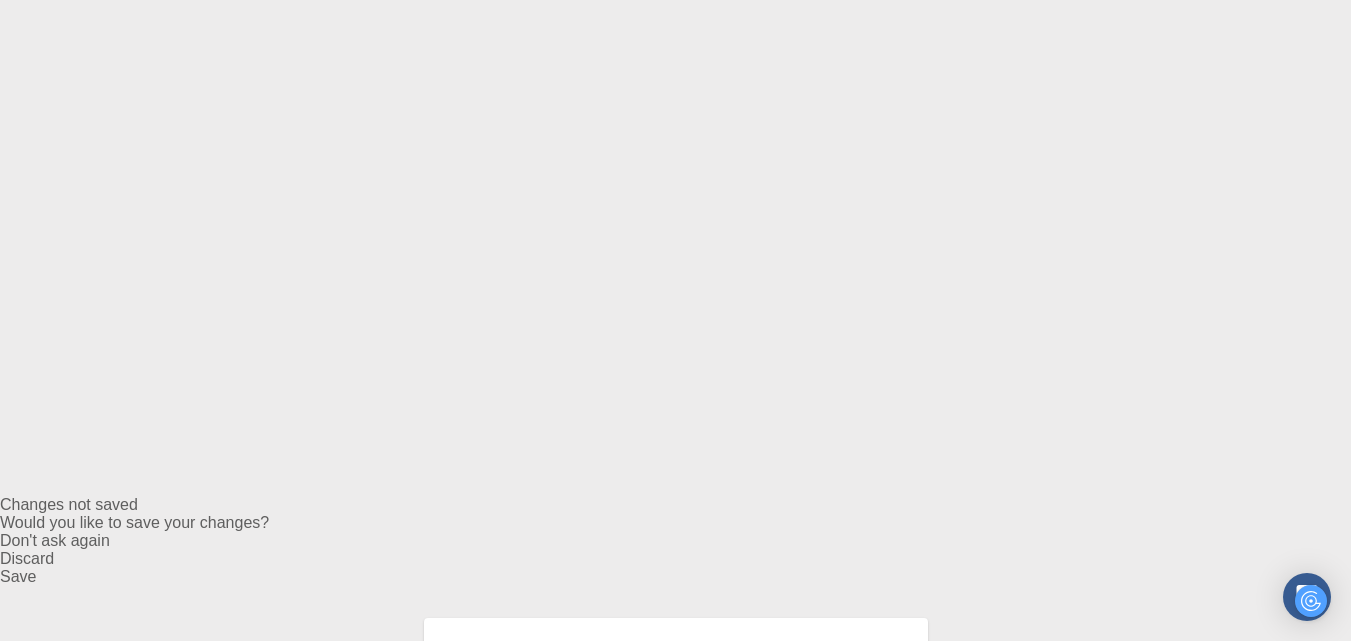 scroll, scrollTop: 100, scrollLeft: 0, axis: vertical 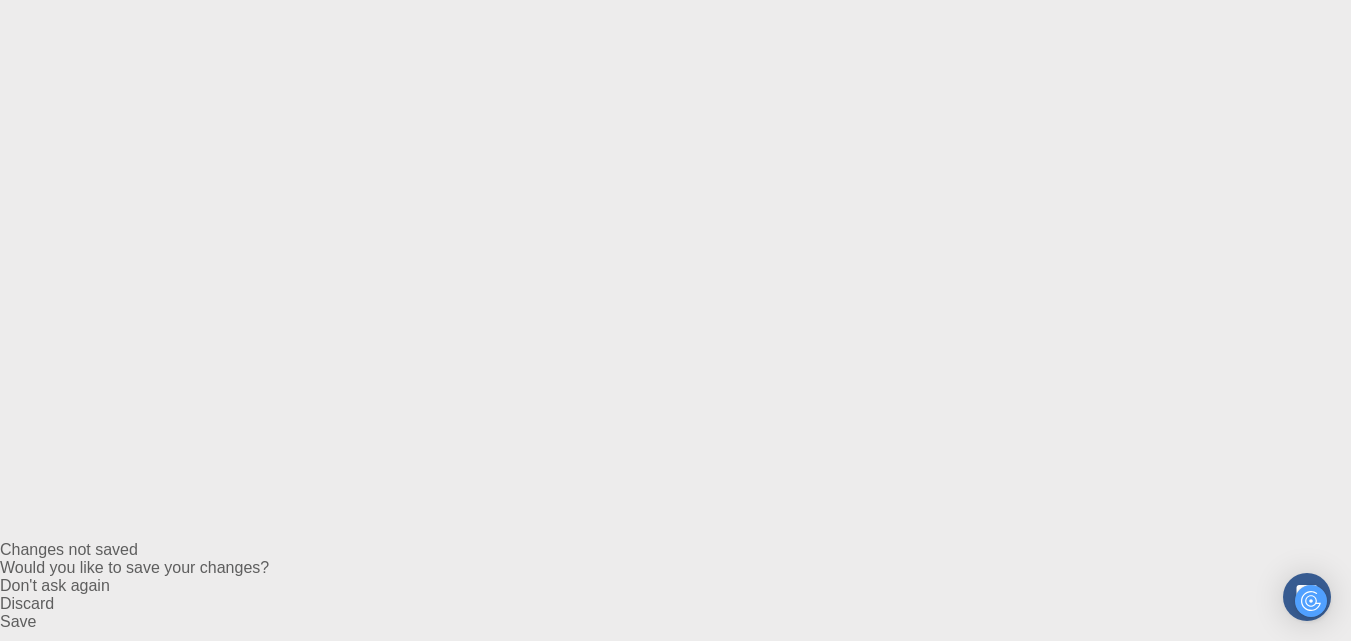 click on "[FIRST] [LAST]" at bounding box center (676, 911) 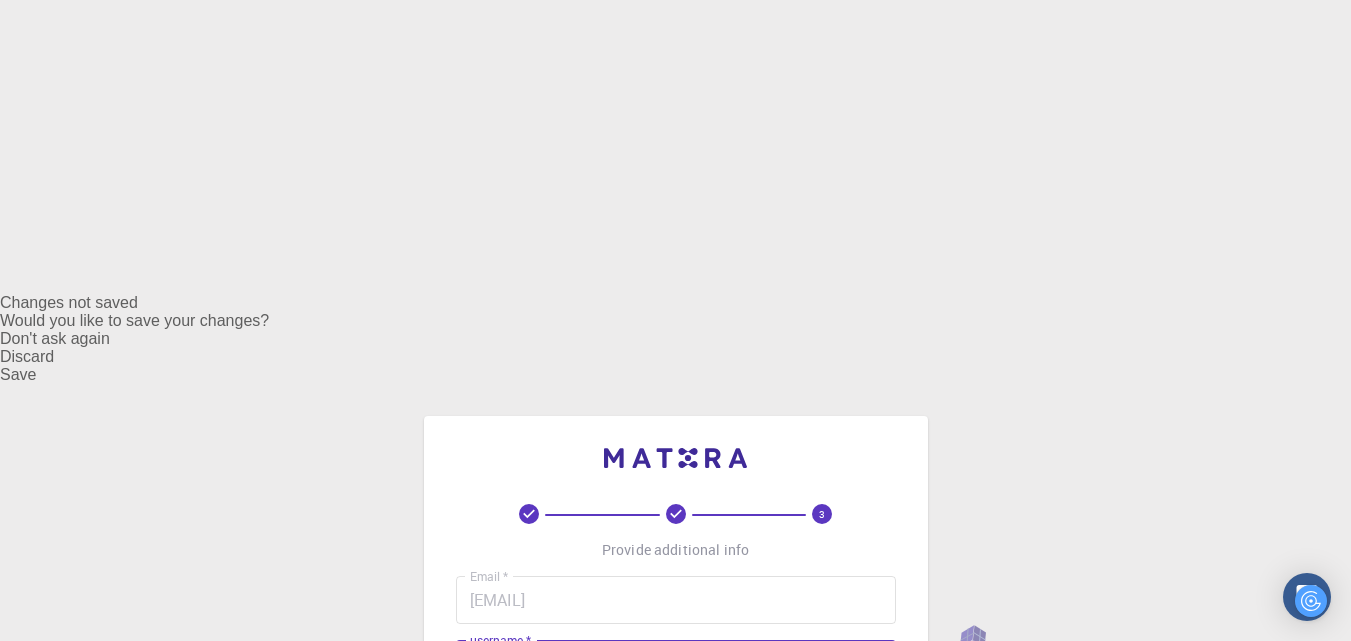 scroll, scrollTop: 377, scrollLeft: 0, axis: vertical 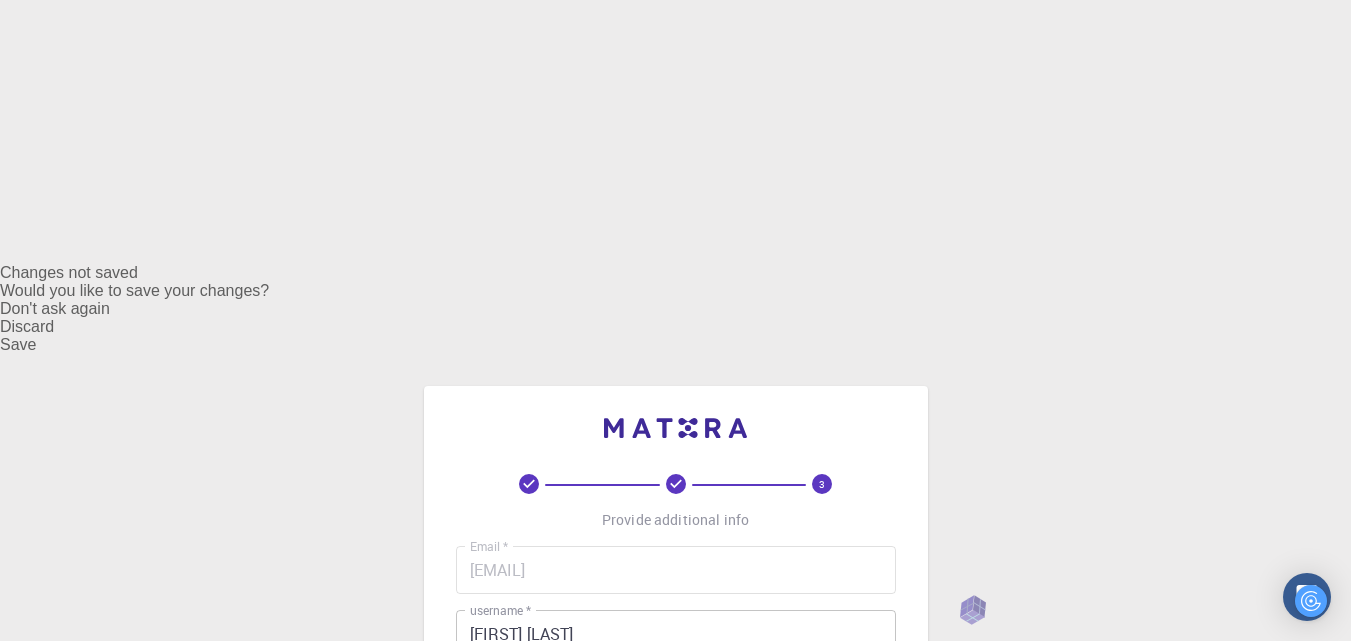 click on "REGISTER" at bounding box center (676, 1132) 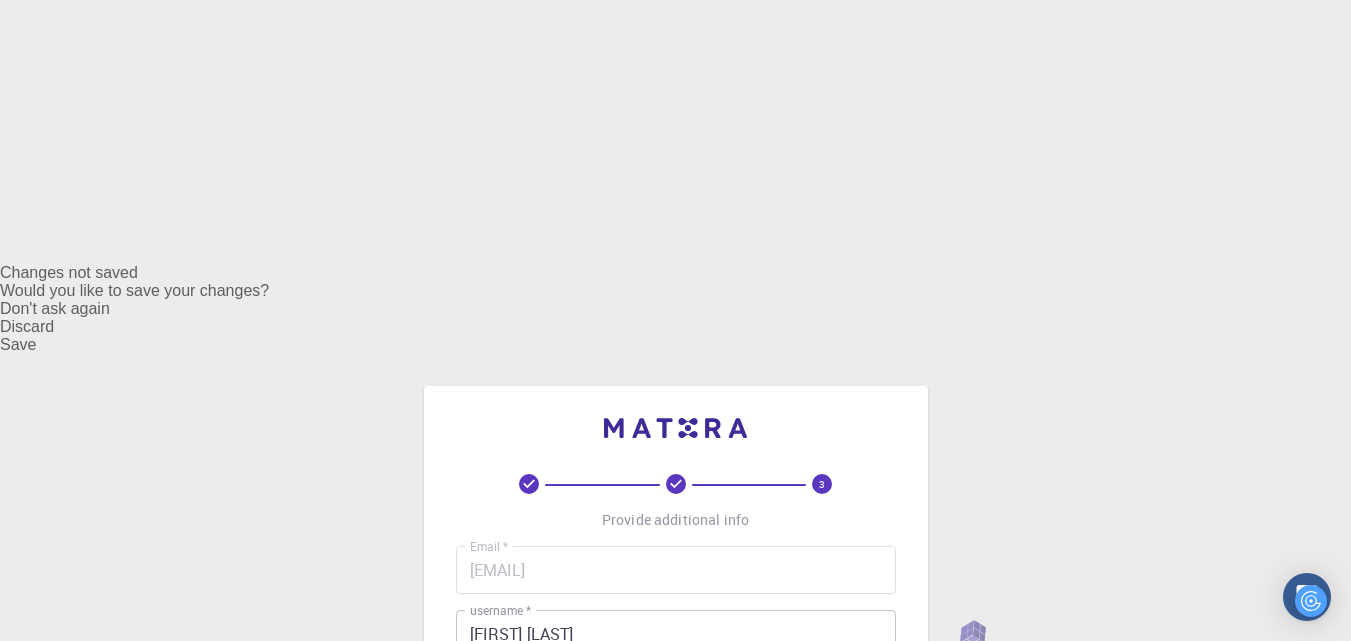 click on "REGISTER" at bounding box center [676, 1183] 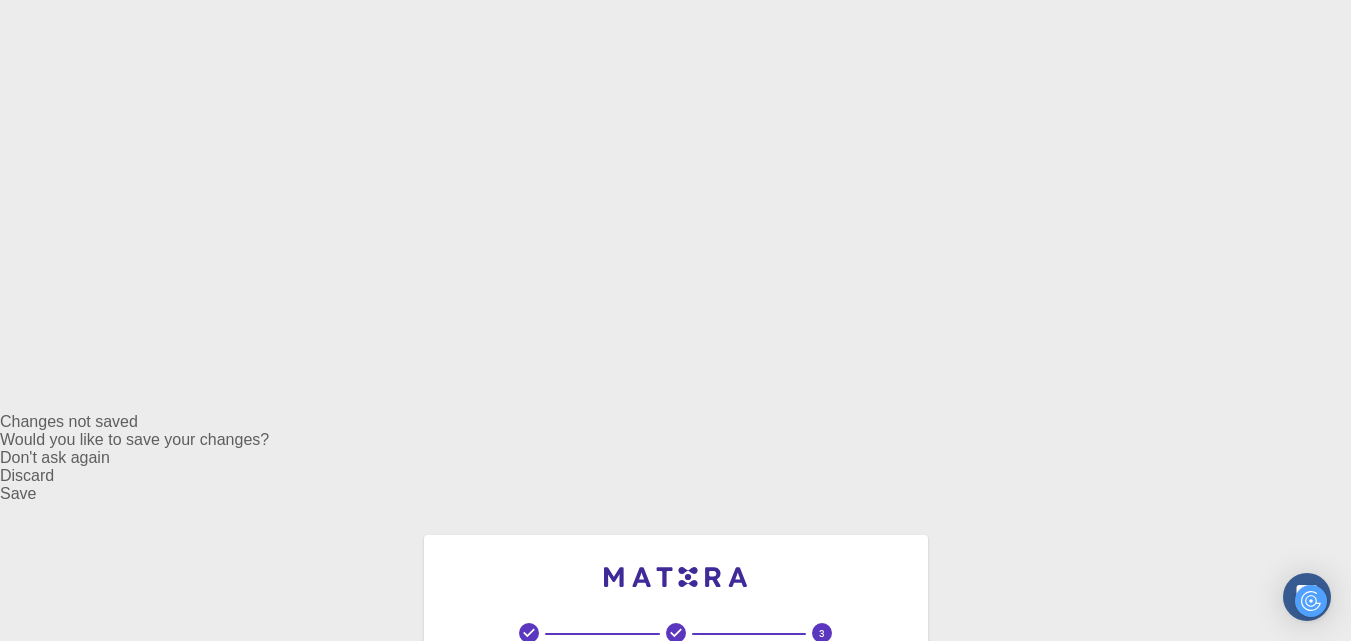 scroll, scrollTop: 177, scrollLeft: 0, axis: vertical 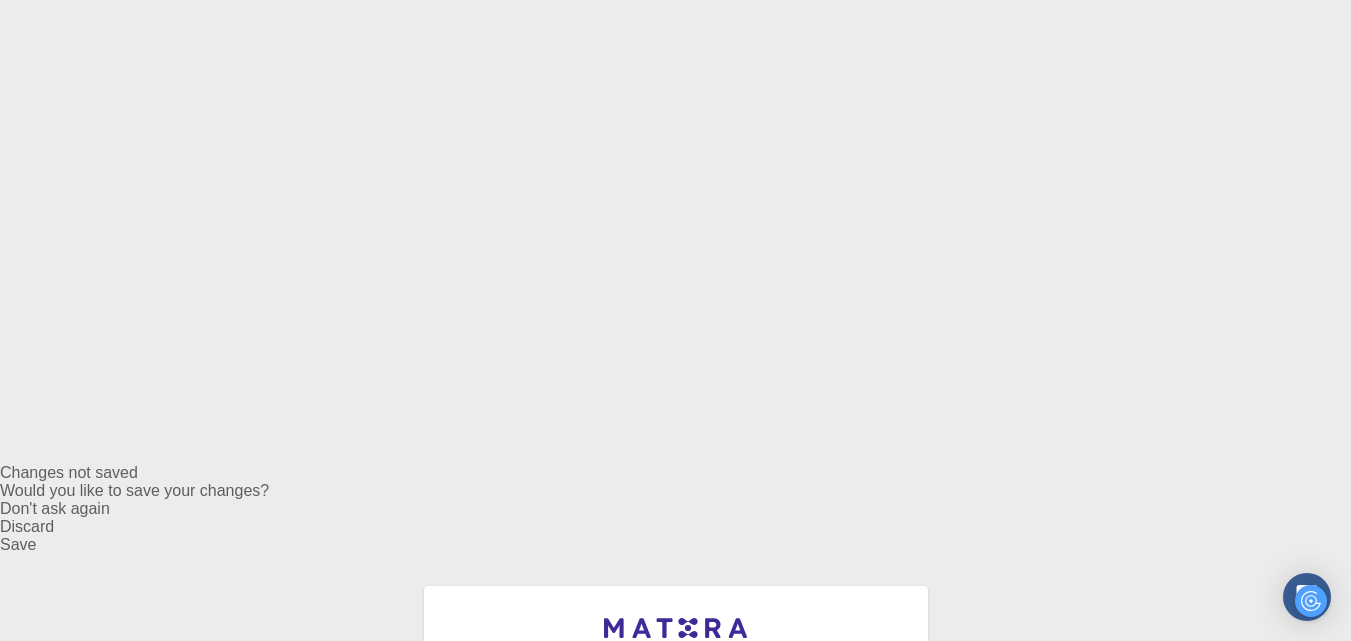 click on "[FIRST] [LAST]" at bounding box center (676, 834) 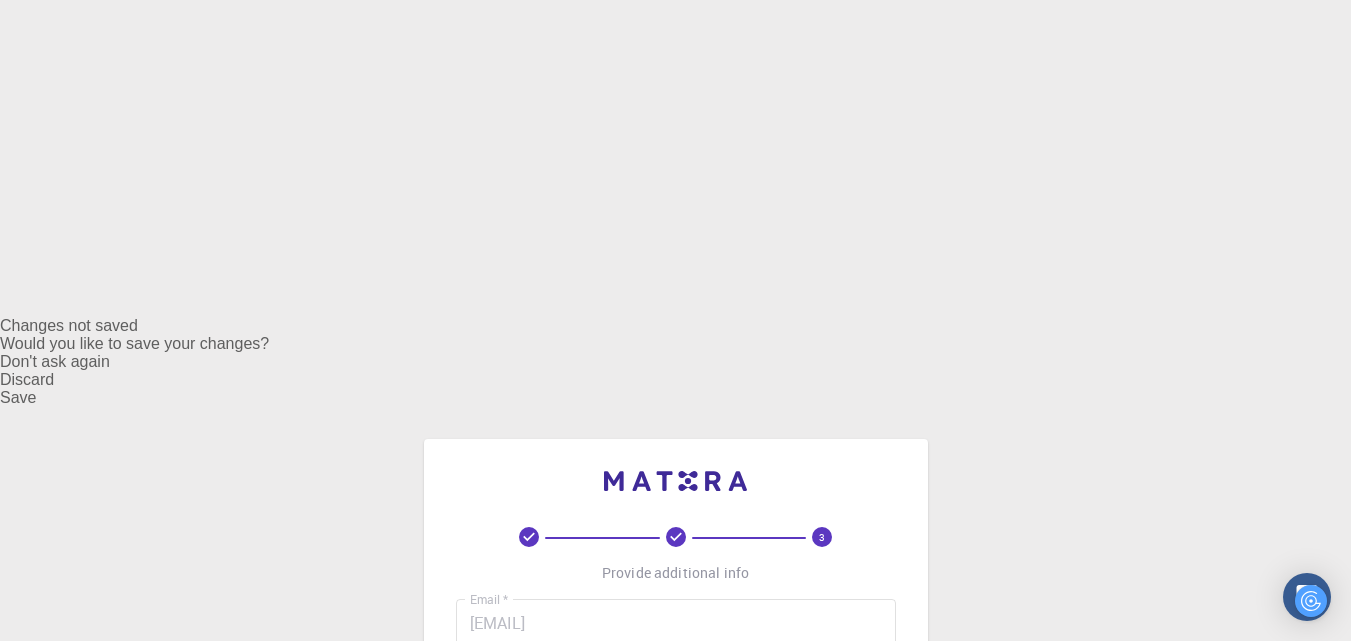 scroll, scrollTop: 377, scrollLeft: 0, axis: vertical 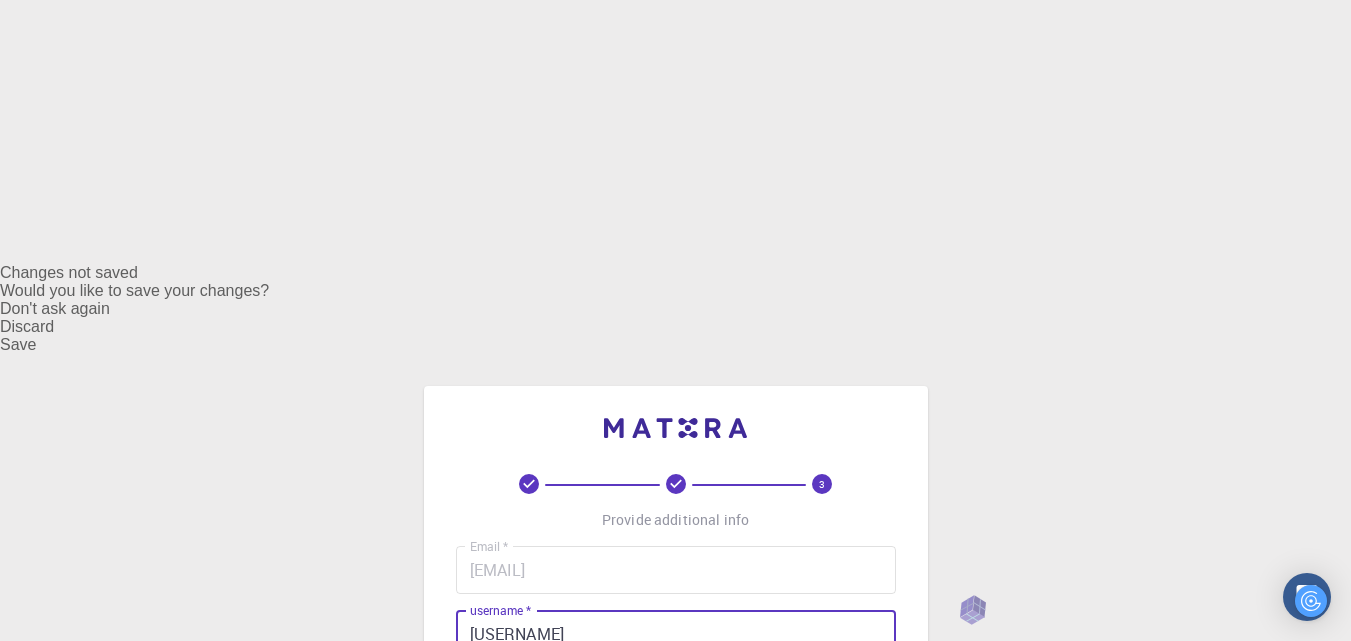 type on "[USERNAME]" 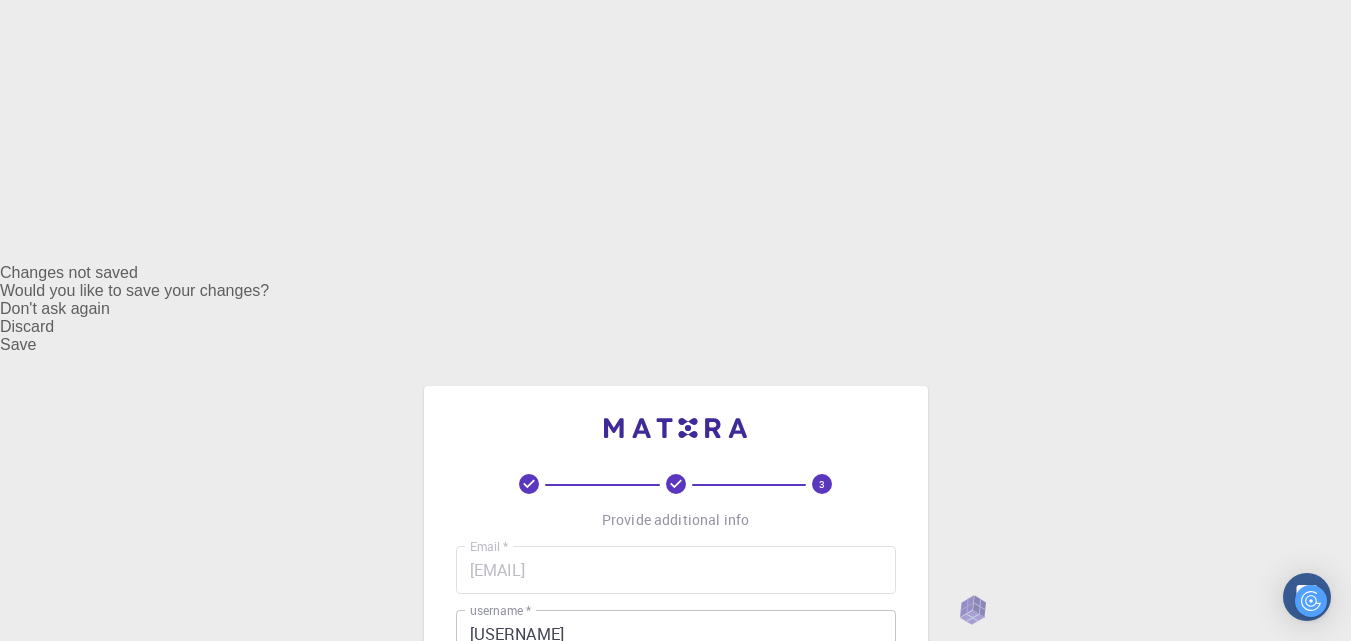 click on "REGISTER" at bounding box center (676, 1132) 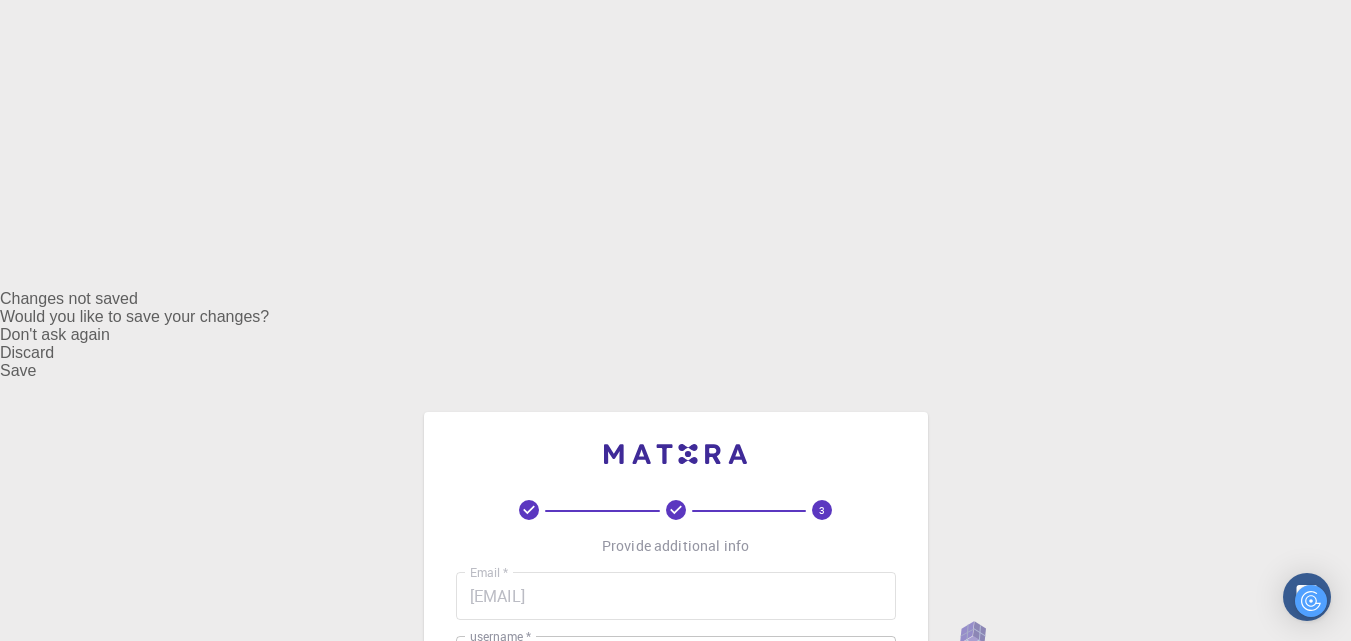 scroll, scrollTop: 377, scrollLeft: 0, axis: vertical 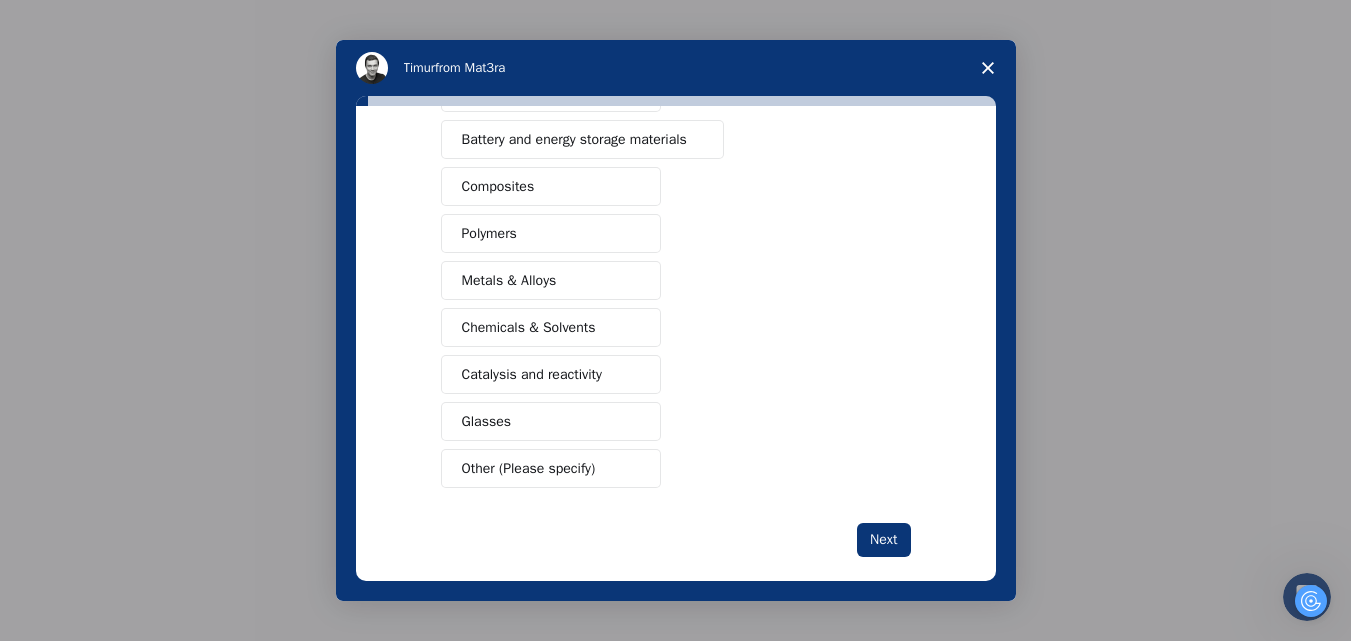 click on "Composites" at bounding box center [551, 186] 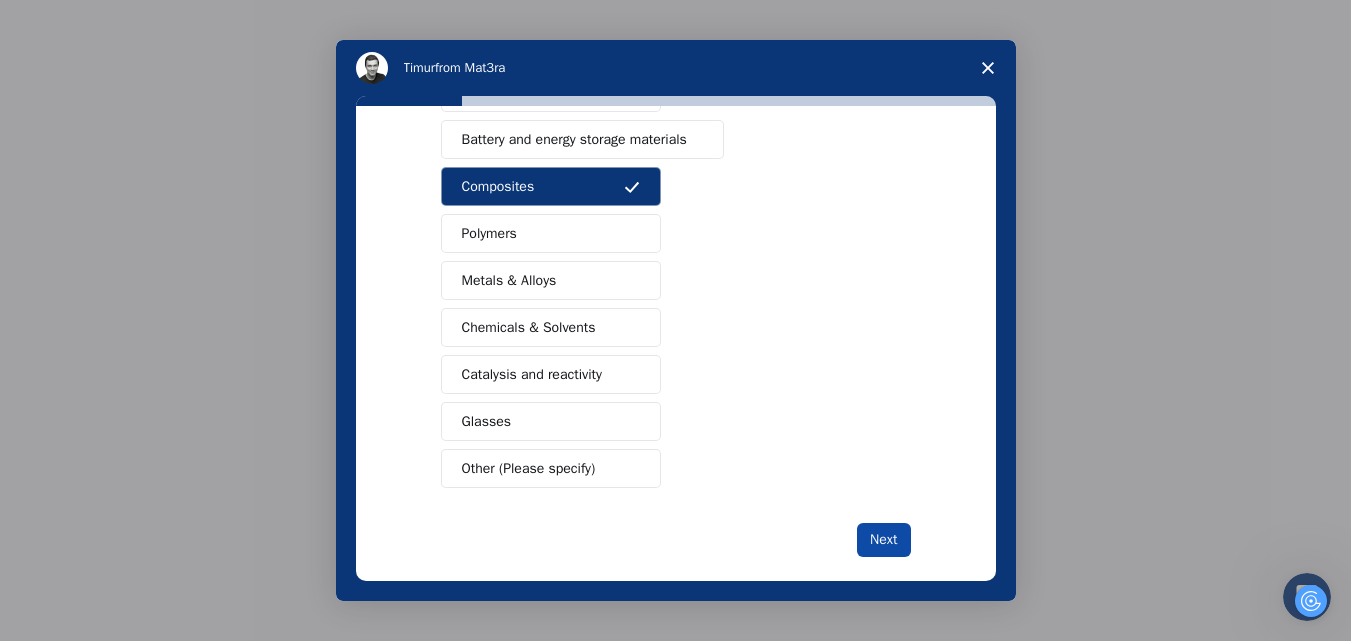 click on "Next" at bounding box center [883, 540] 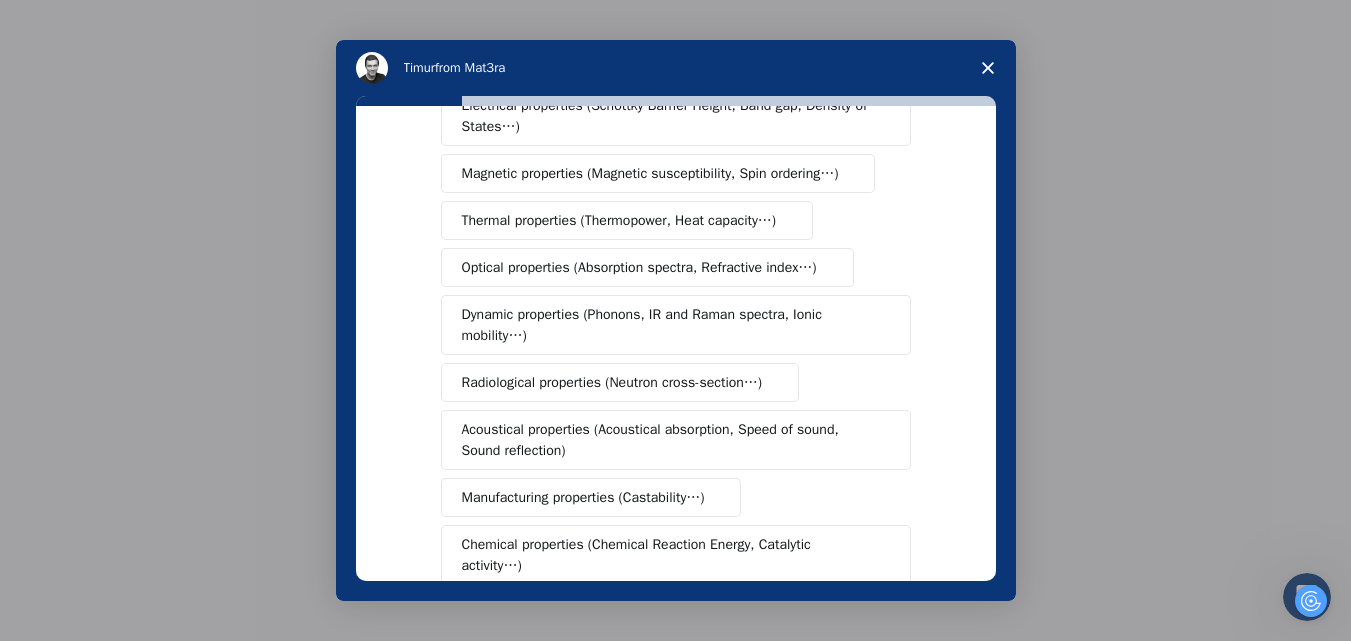 scroll, scrollTop: 300, scrollLeft: 0, axis: vertical 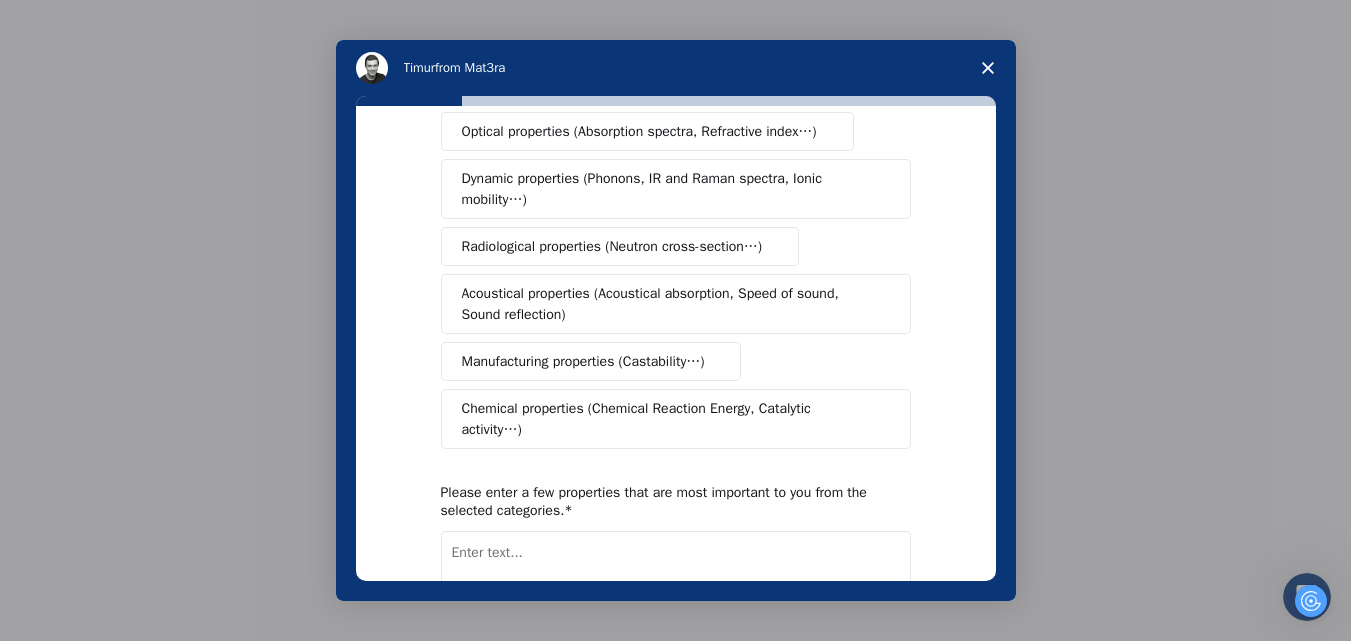 click 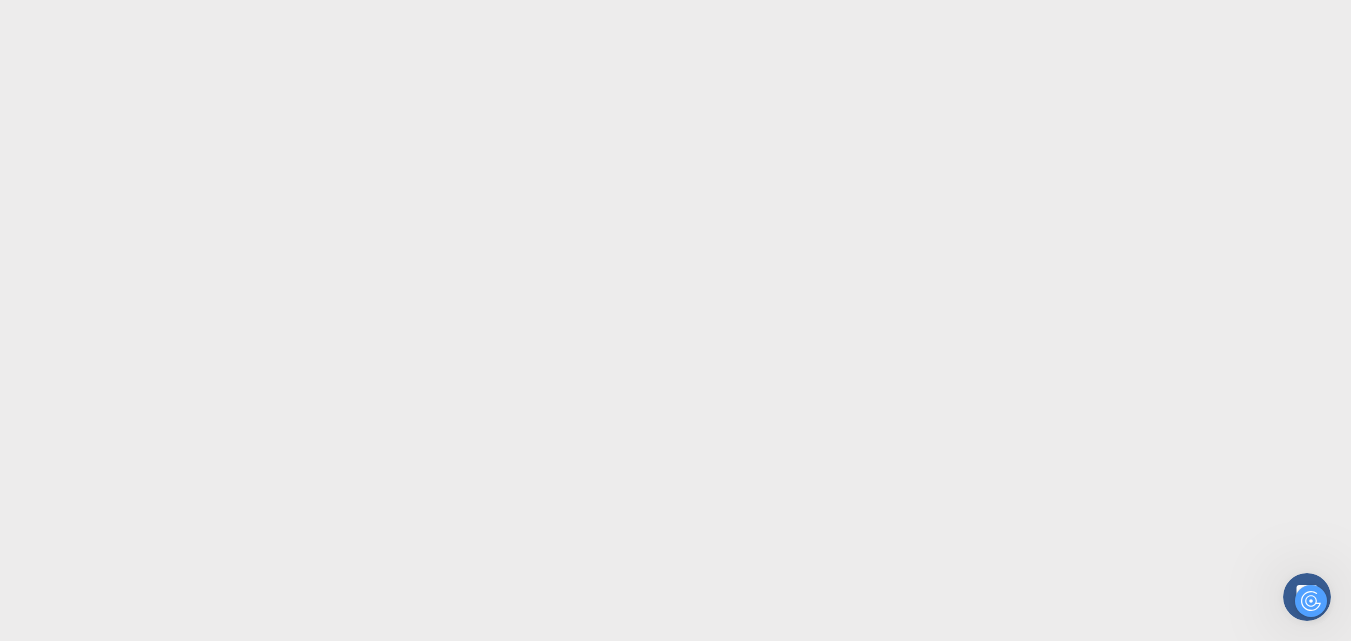click on "(B) Select default material and workflow" at bounding box center [817, 1169] 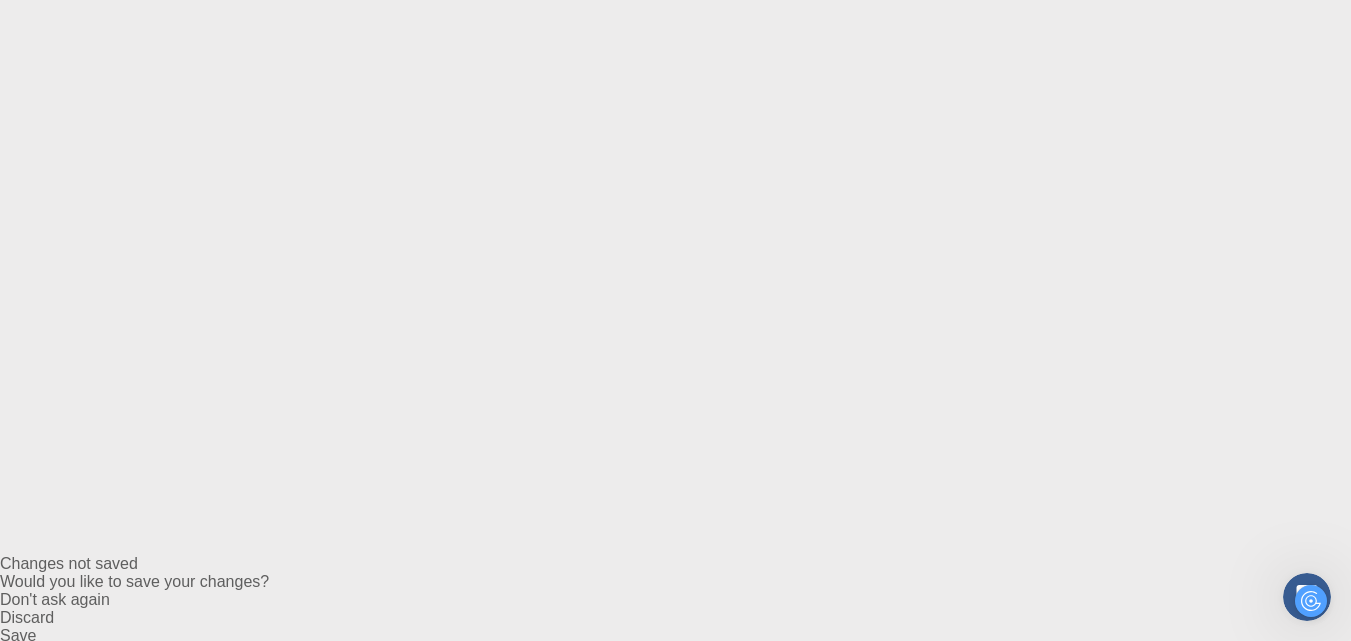 scroll, scrollTop: 200, scrollLeft: 0, axis: vertical 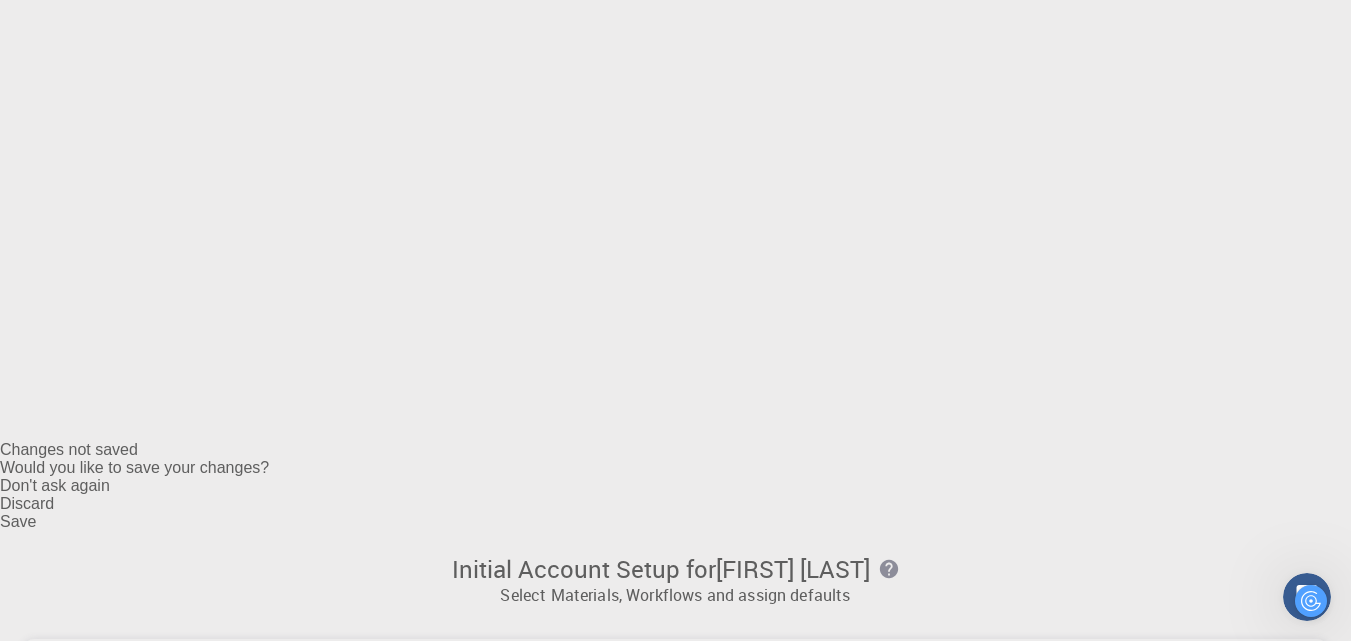 type on "crystal" 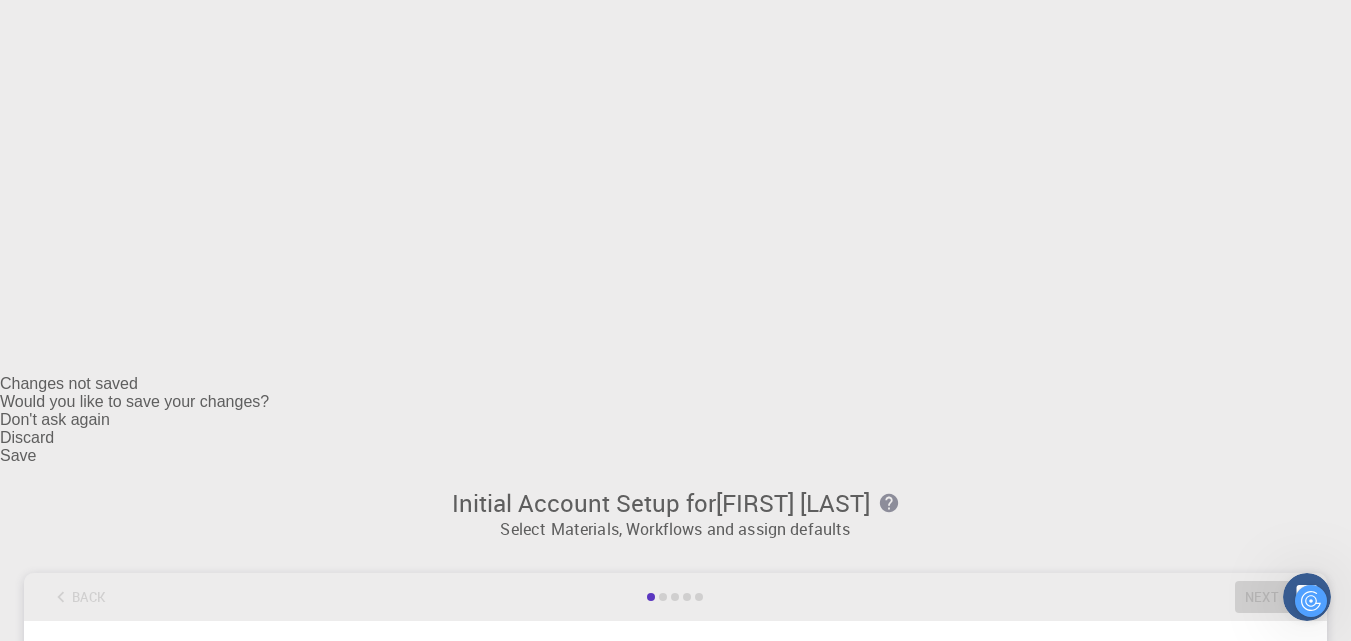 scroll, scrollTop: 267, scrollLeft: 0, axis: vertical 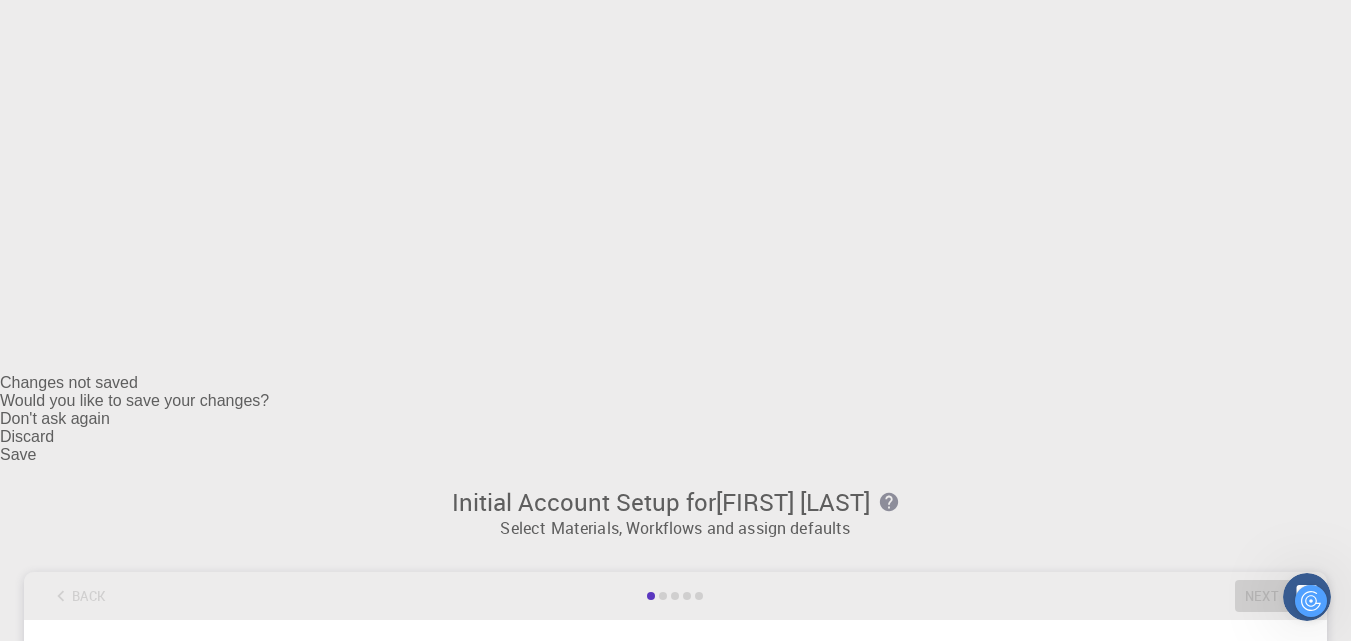click on "Select" at bounding box center [1264, 805] 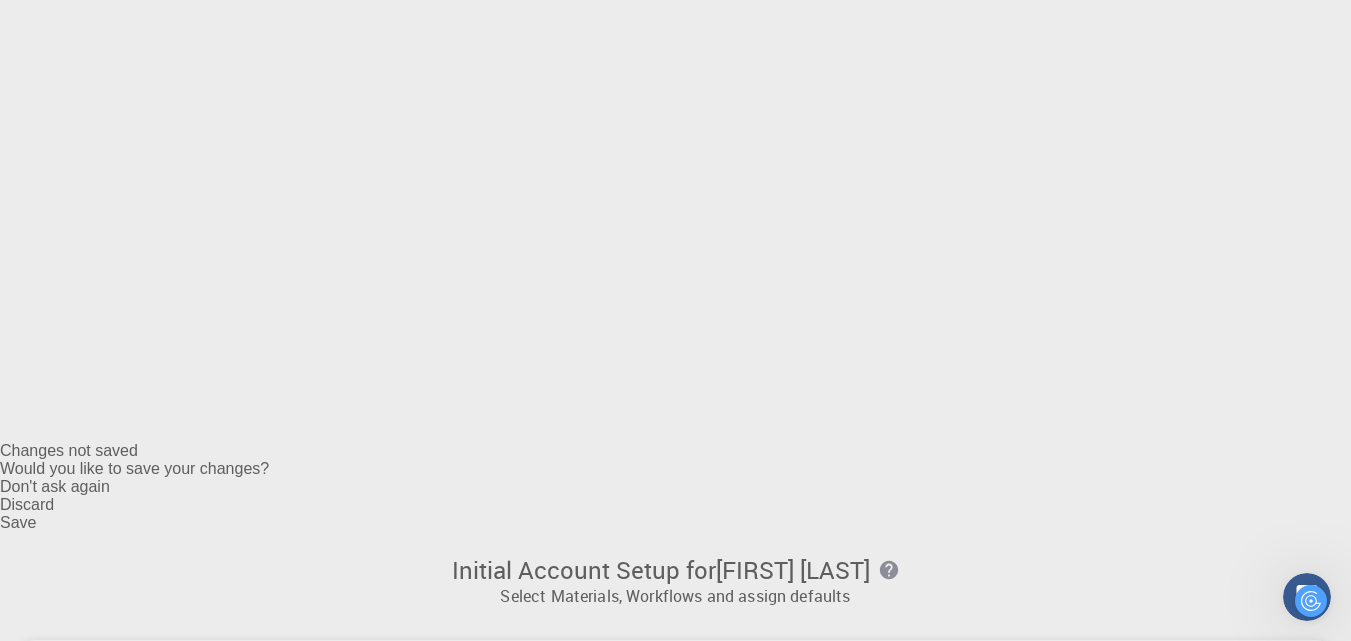 scroll, scrollTop: 200, scrollLeft: 0, axis: vertical 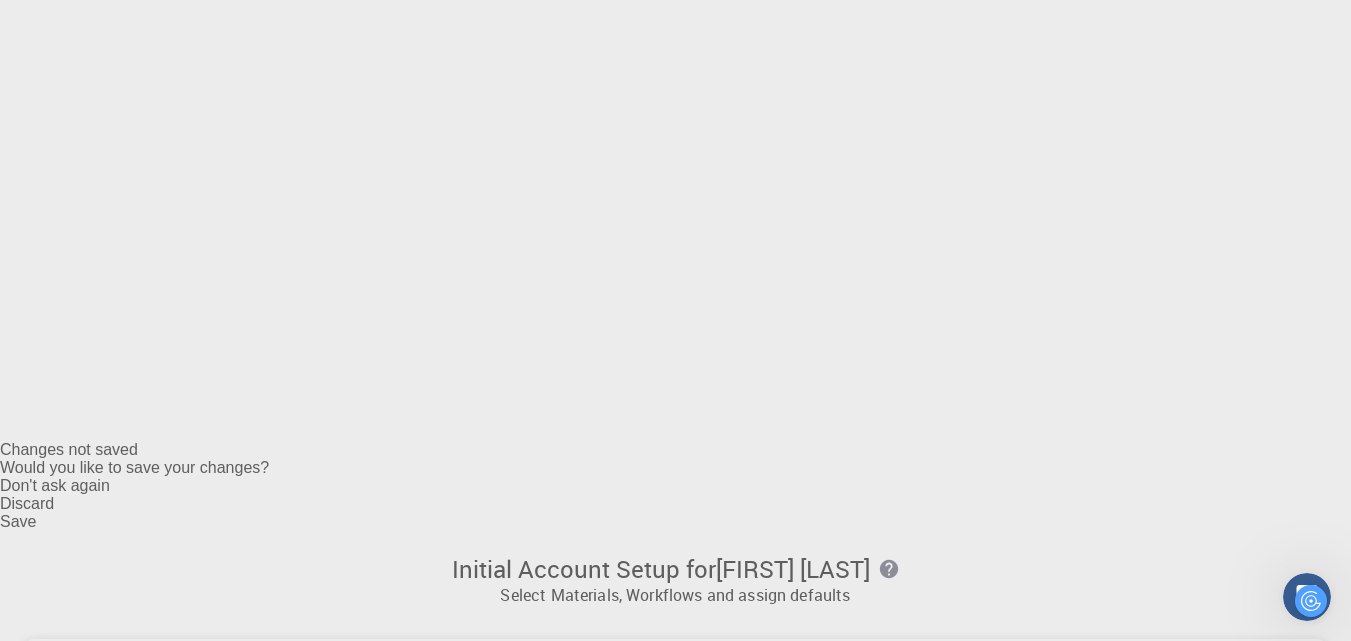 click at bounding box center (659, 955) 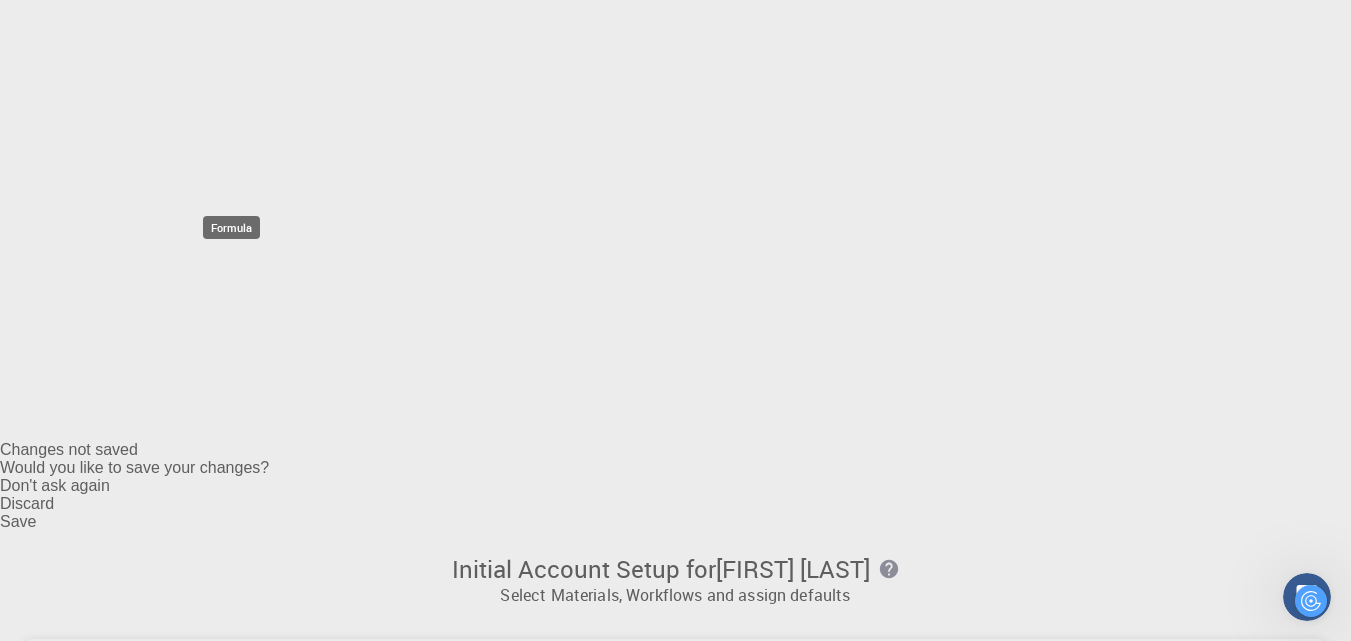 click on "Formula" at bounding box center [231, 913] 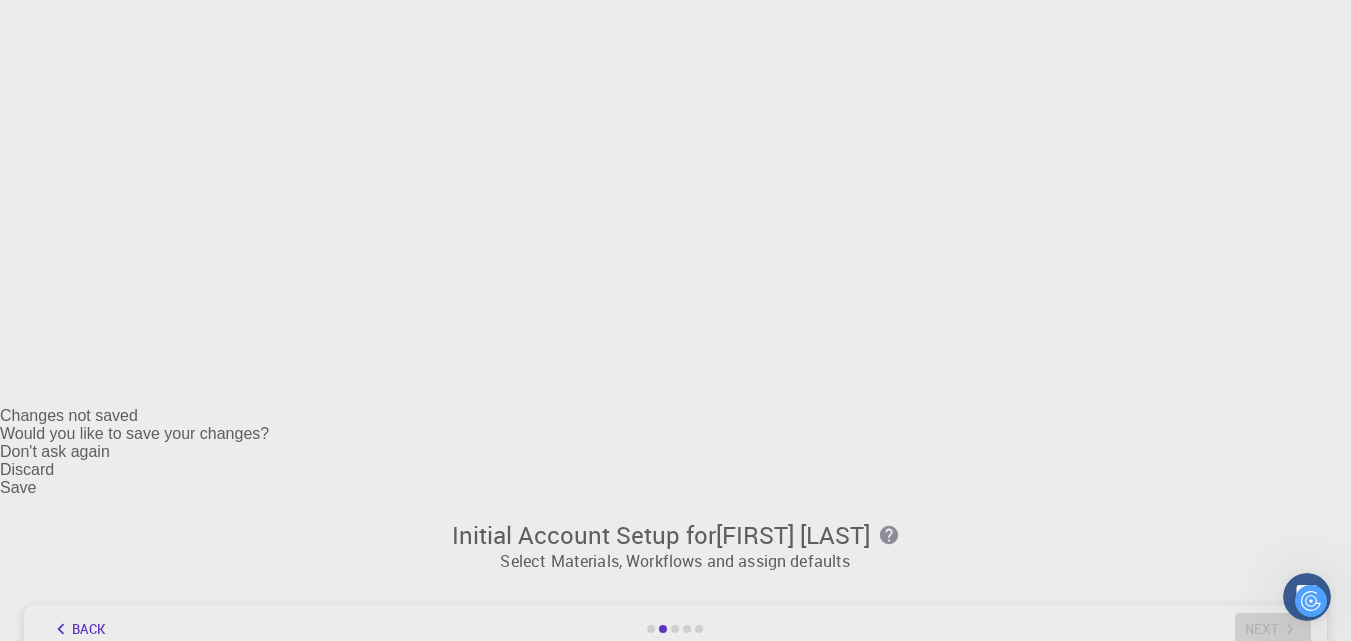 scroll, scrollTop: 267, scrollLeft: 0, axis: vertical 